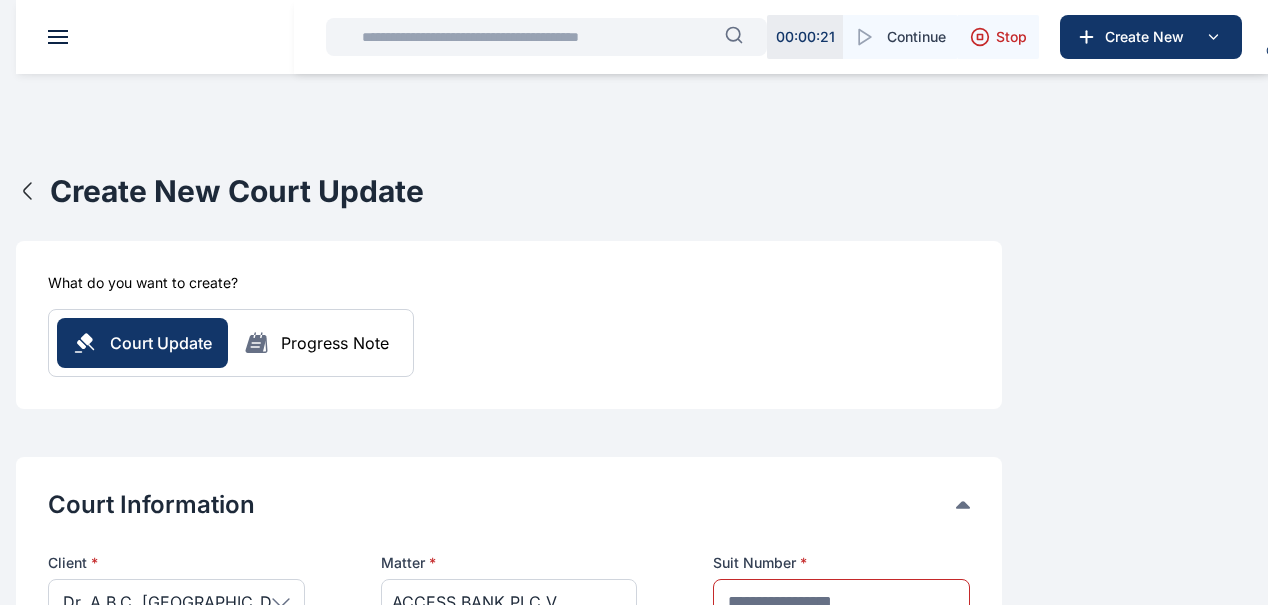 scroll, scrollTop: 1256, scrollLeft: 0, axis: vertical 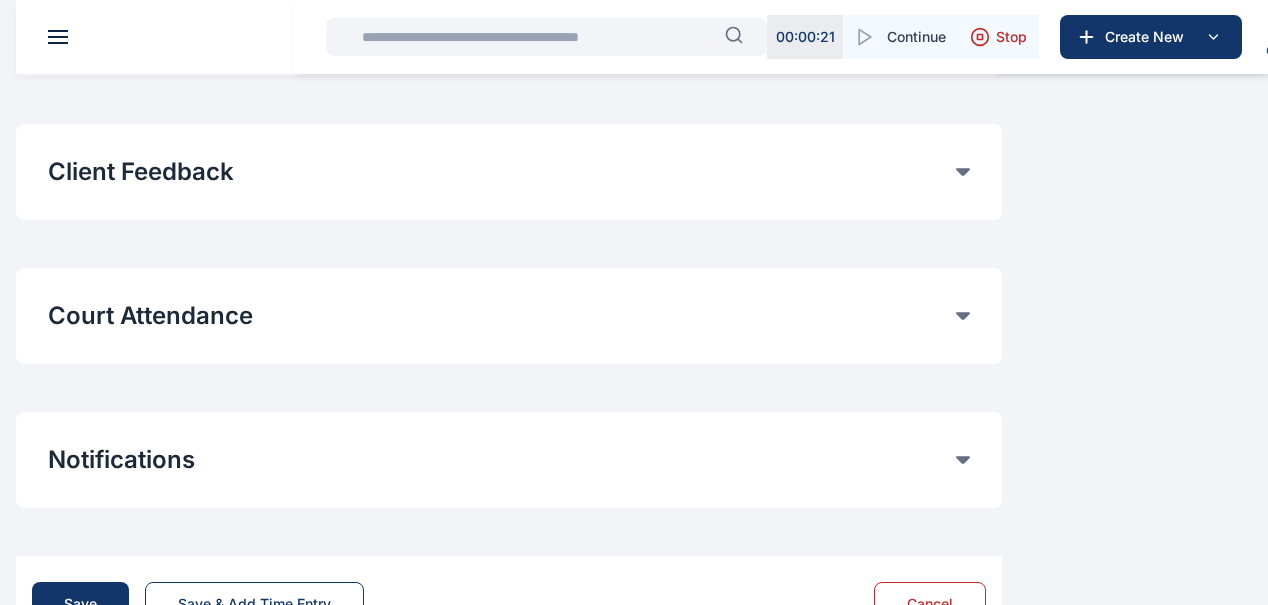 click at bounding box center (0, 0) 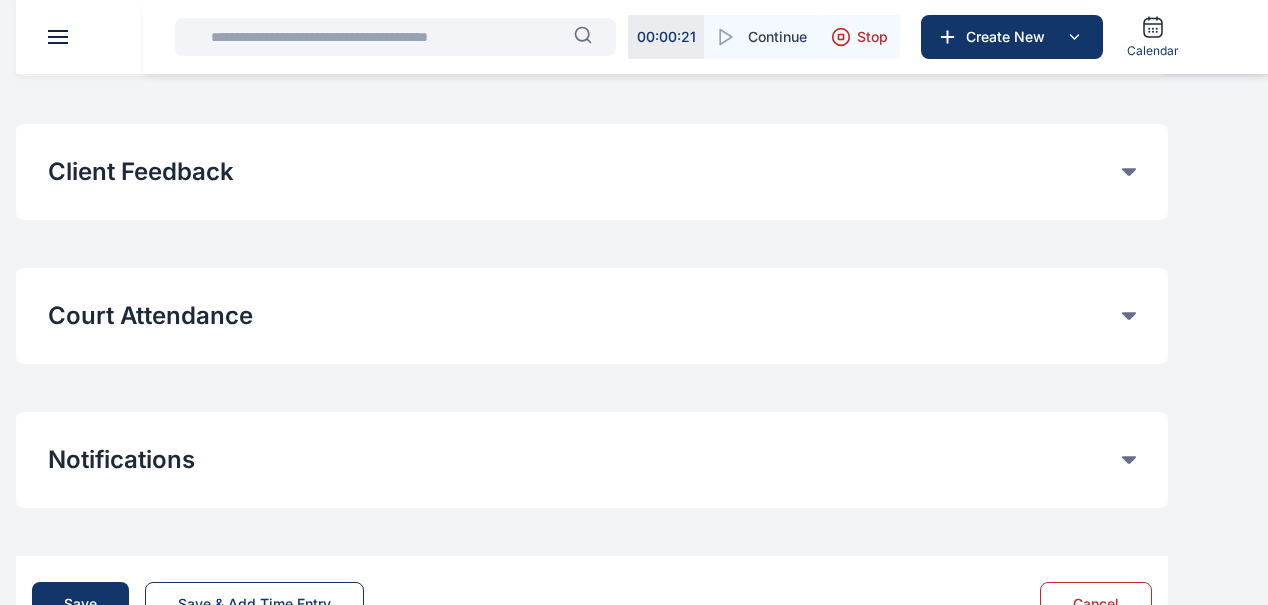 click at bounding box center (0, 0) 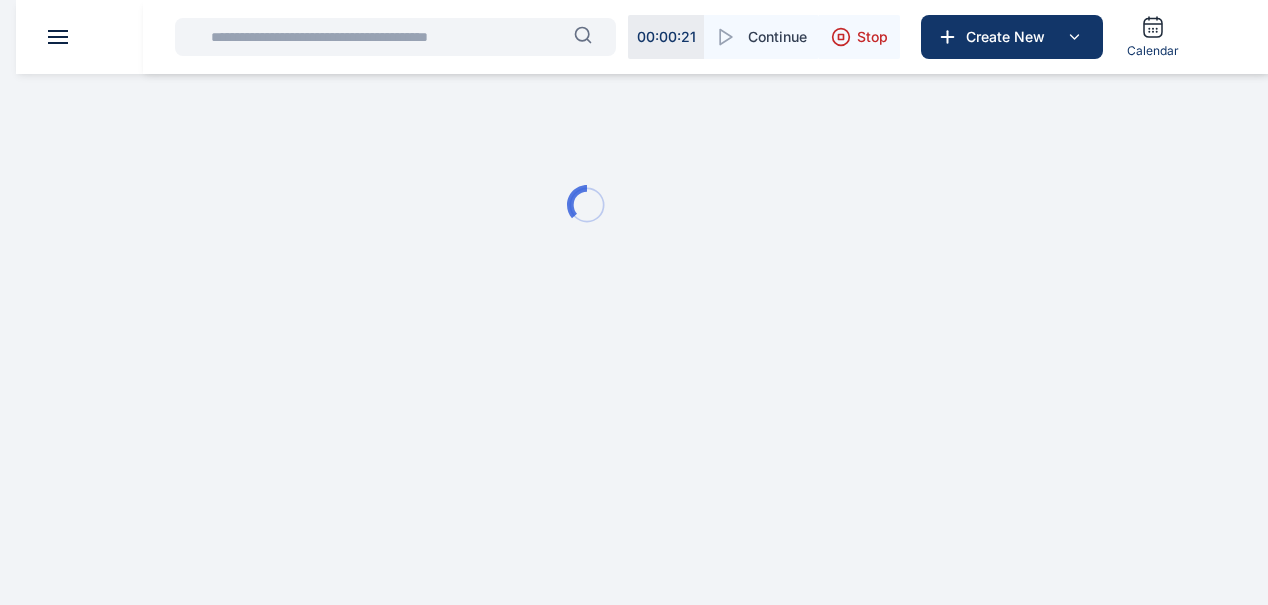 scroll, scrollTop: 0, scrollLeft: 0, axis: both 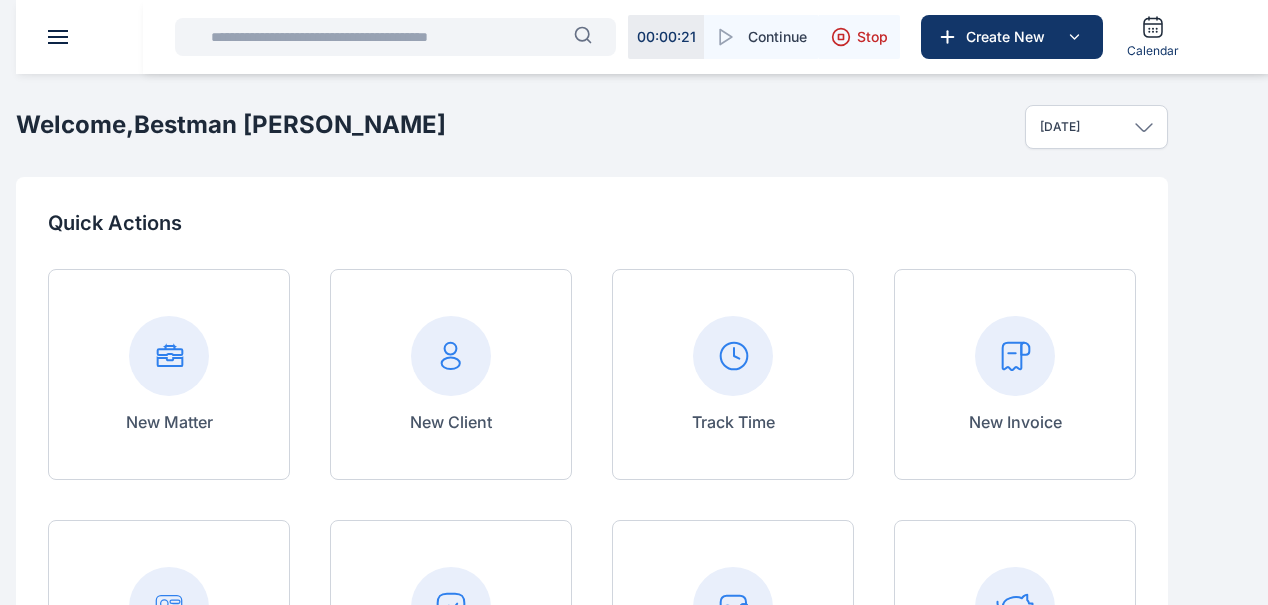 click 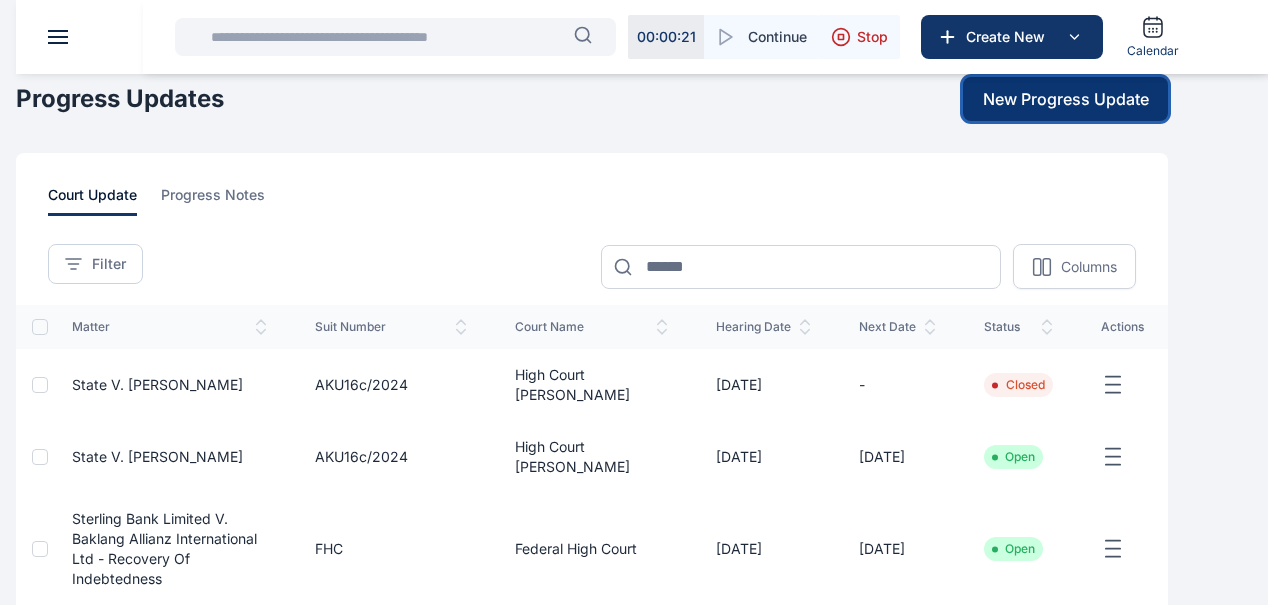 click on "New Progress Update" at bounding box center [1066, 99] 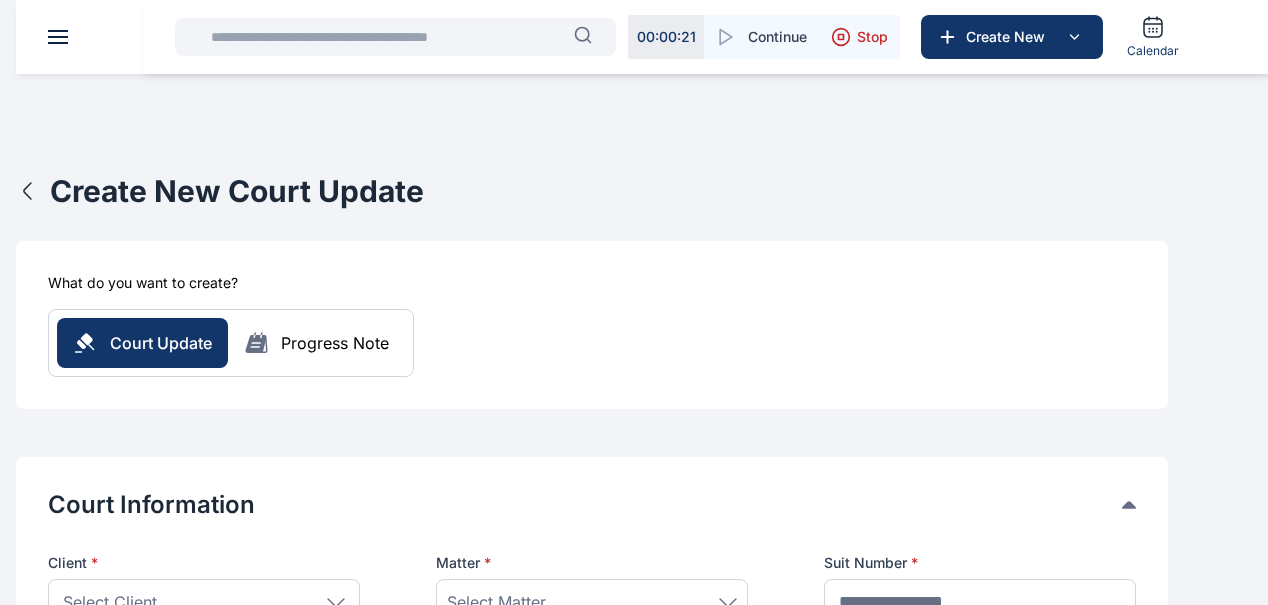 click on "Select Client" at bounding box center (110, 602) 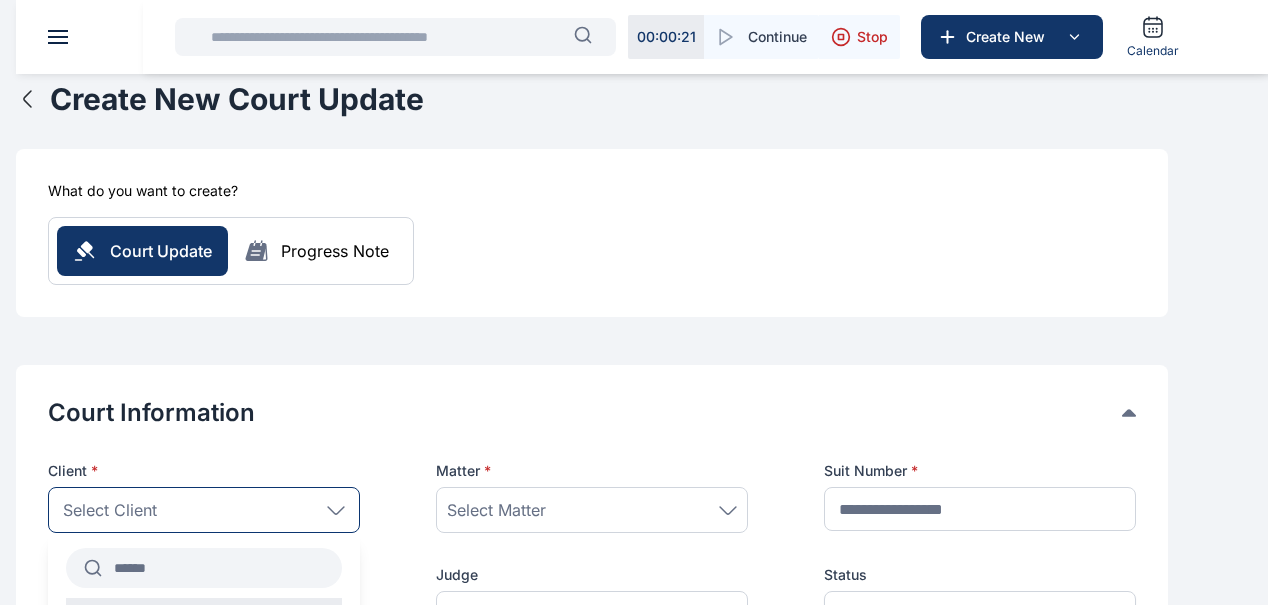 scroll, scrollTop: 93, scrollLeft: 0, axis: vertical 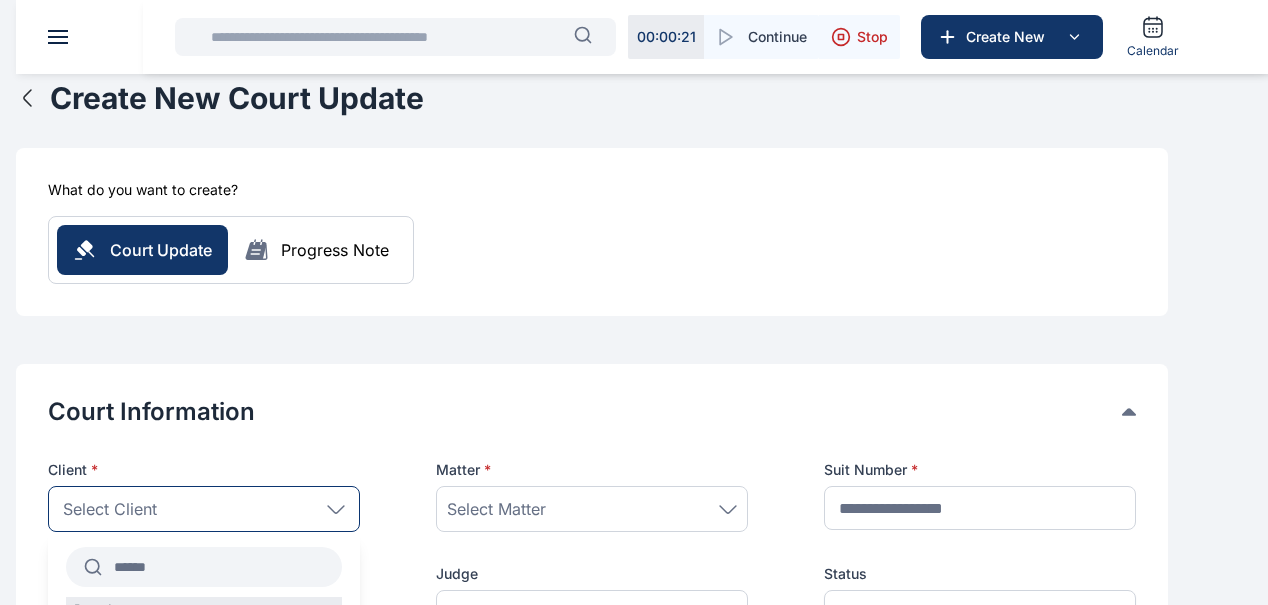 click at bounding box center (222, 567) 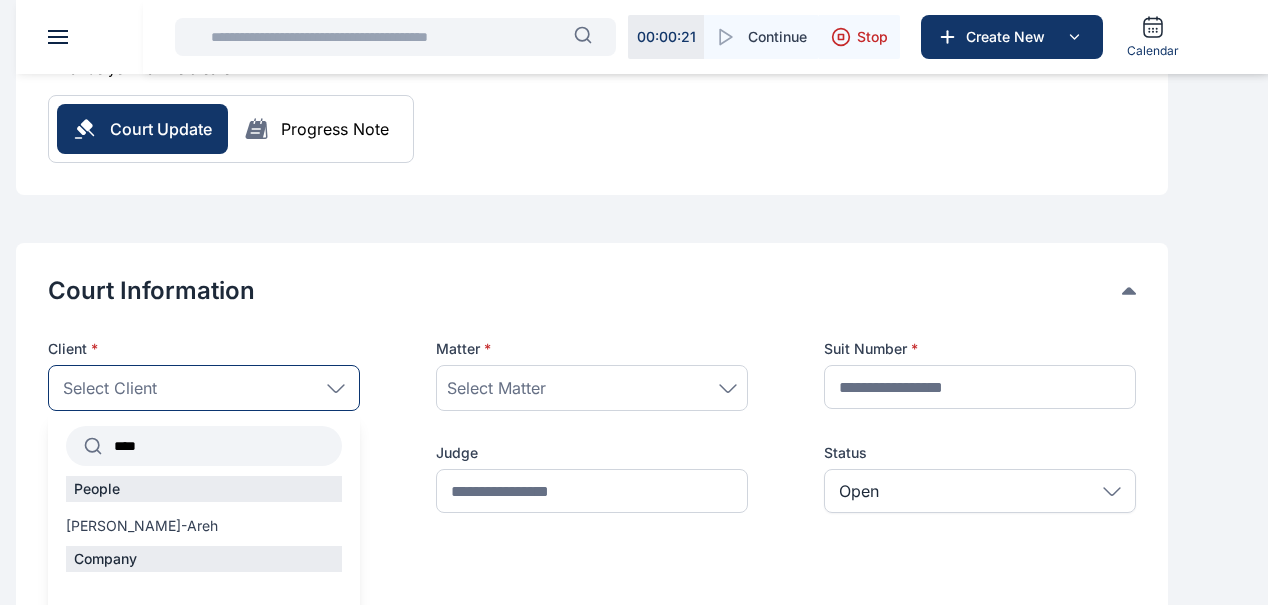 scroll, scrollTop: 223, scrollLeft: 0, axis: vertical 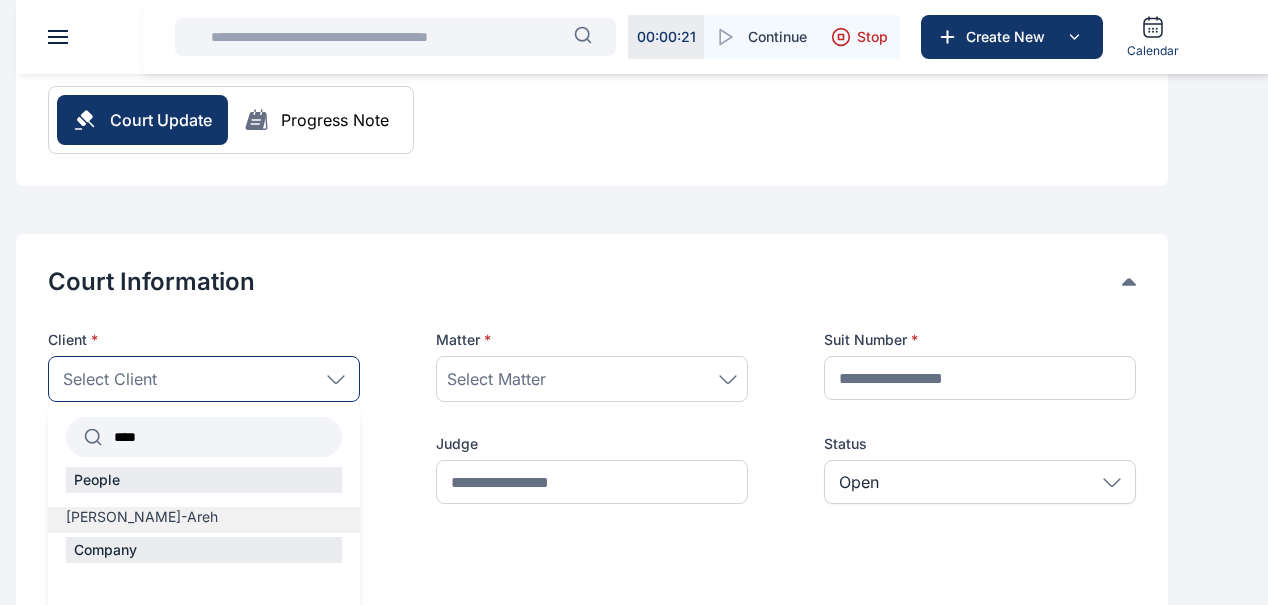 type on "****" 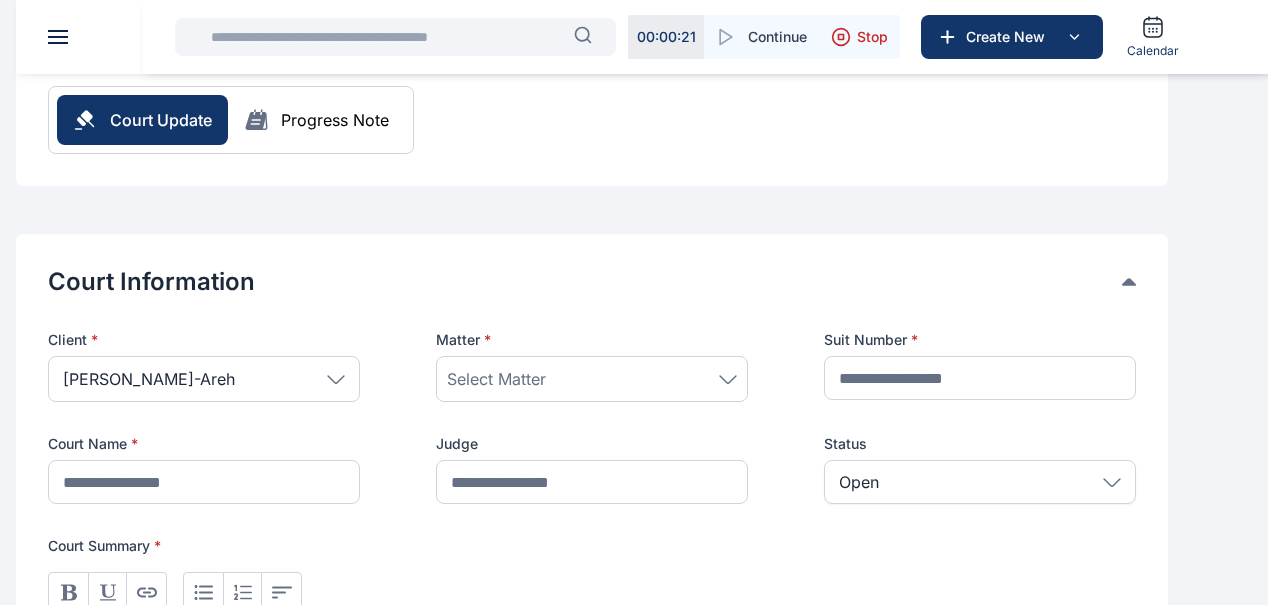 click on "Select Matter" at bounding box center (592, 379) 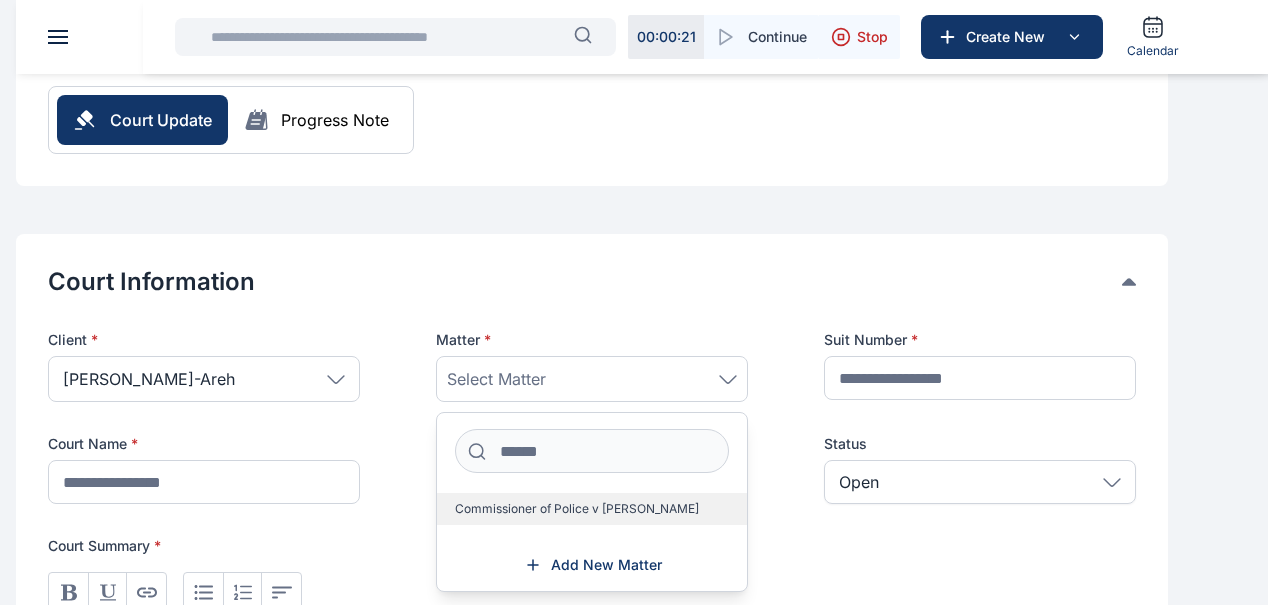 click on "Commissioner of Police v [PERSON_NAME]" at bounding box center [577, 509] 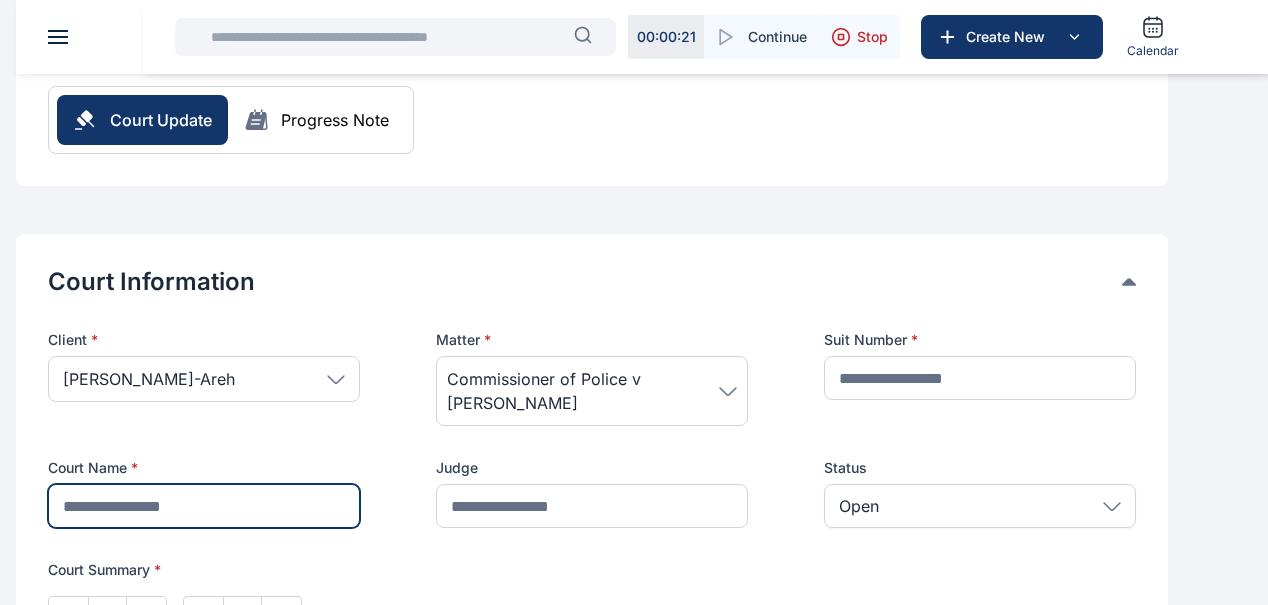 click at bounding box center [204, 506] 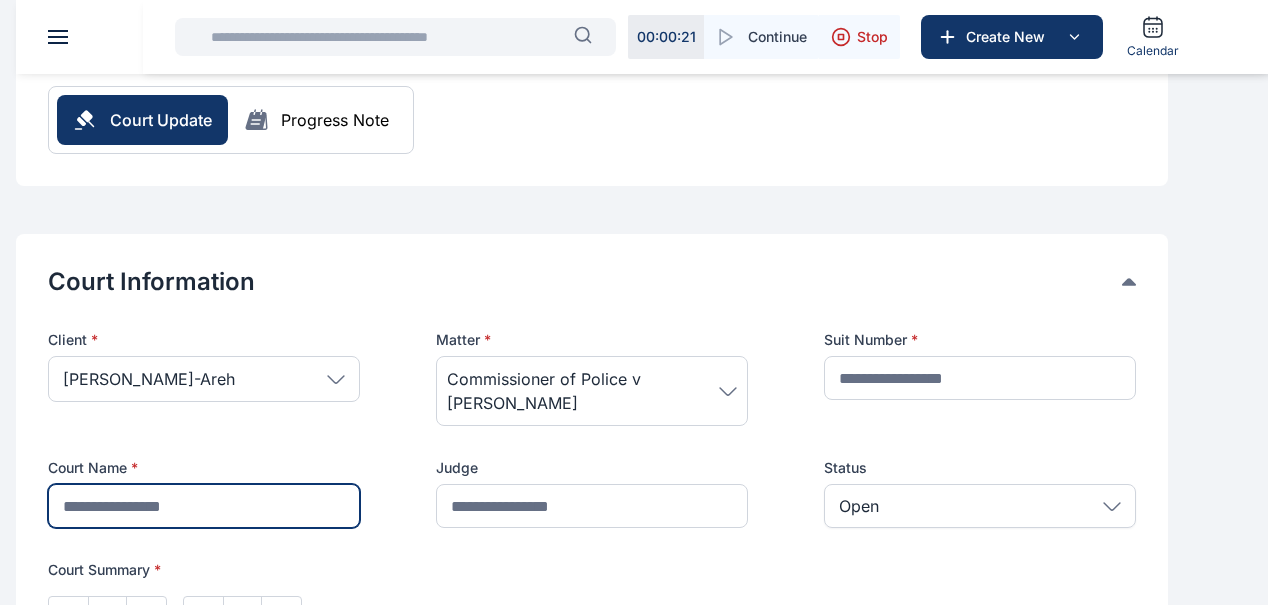 type on "**********" 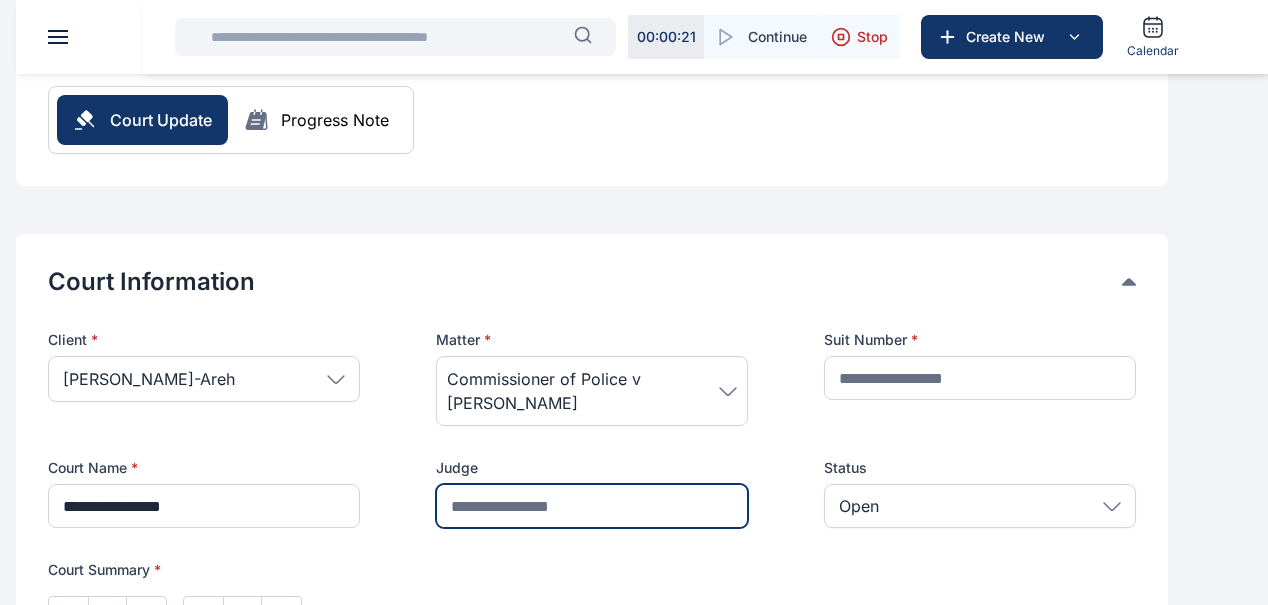 click at bounding box center (592, 506) 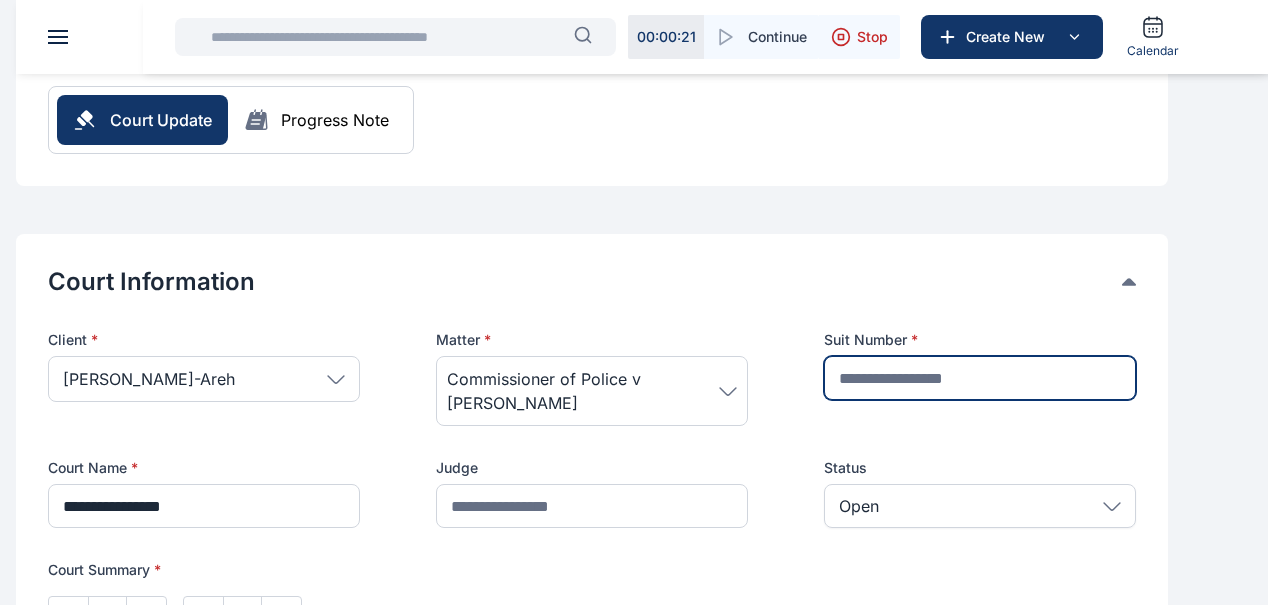 click at bounding box center [980, 378] 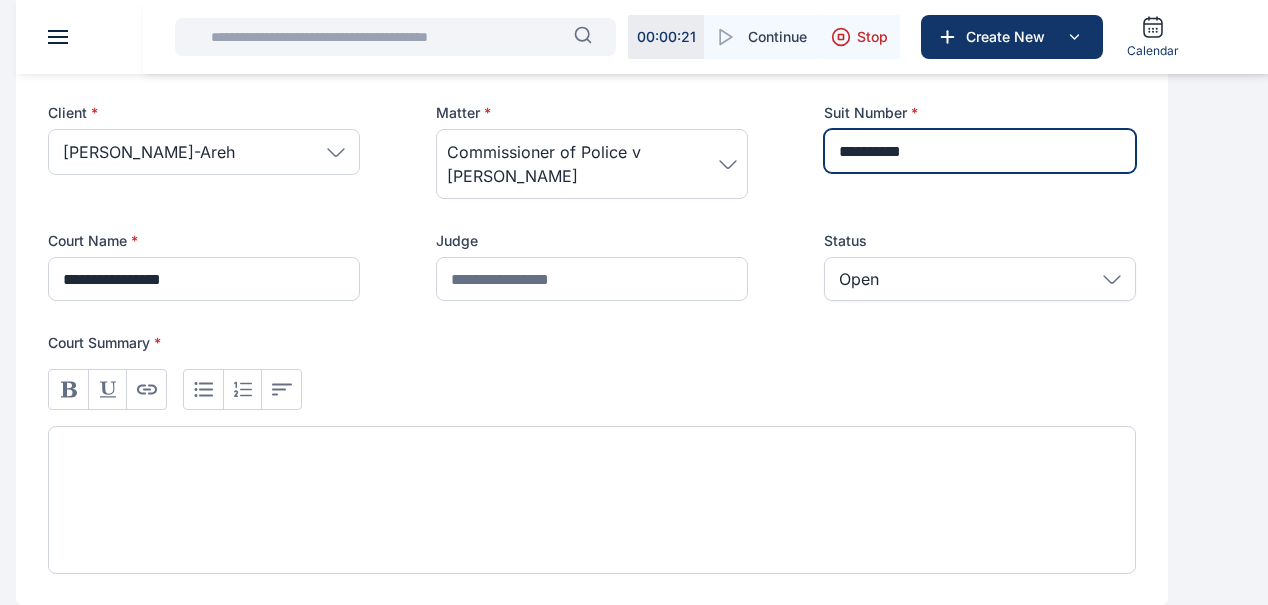 scroll, scrollTop: 451, scrollLeft: 0, axis: vertical 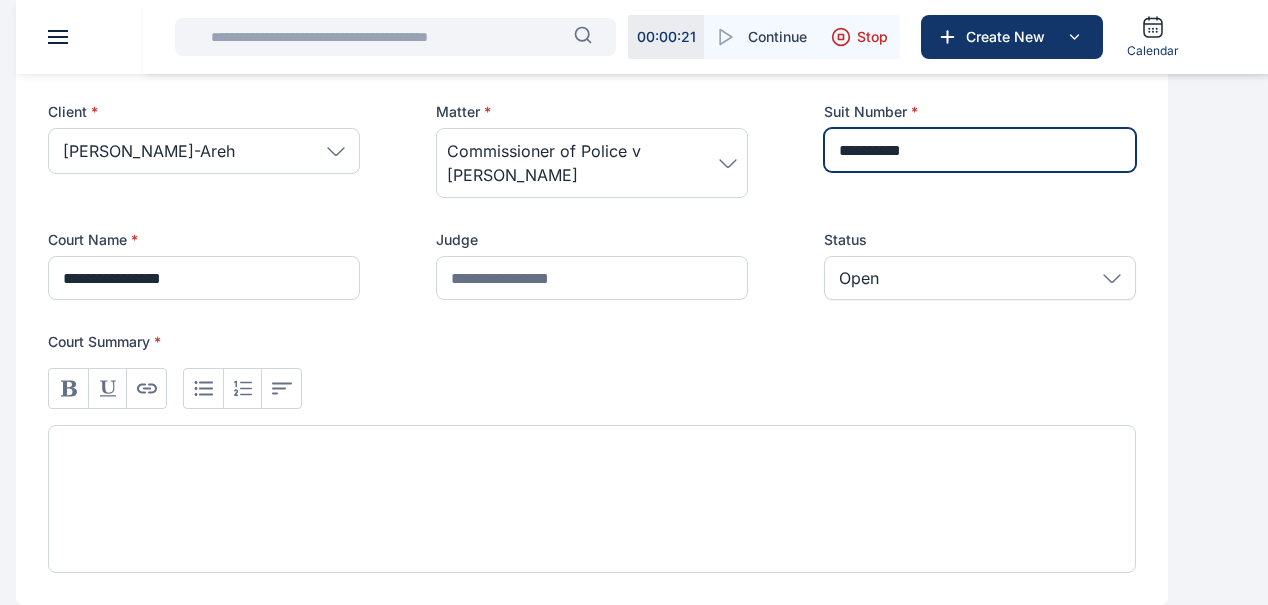type on "**********" 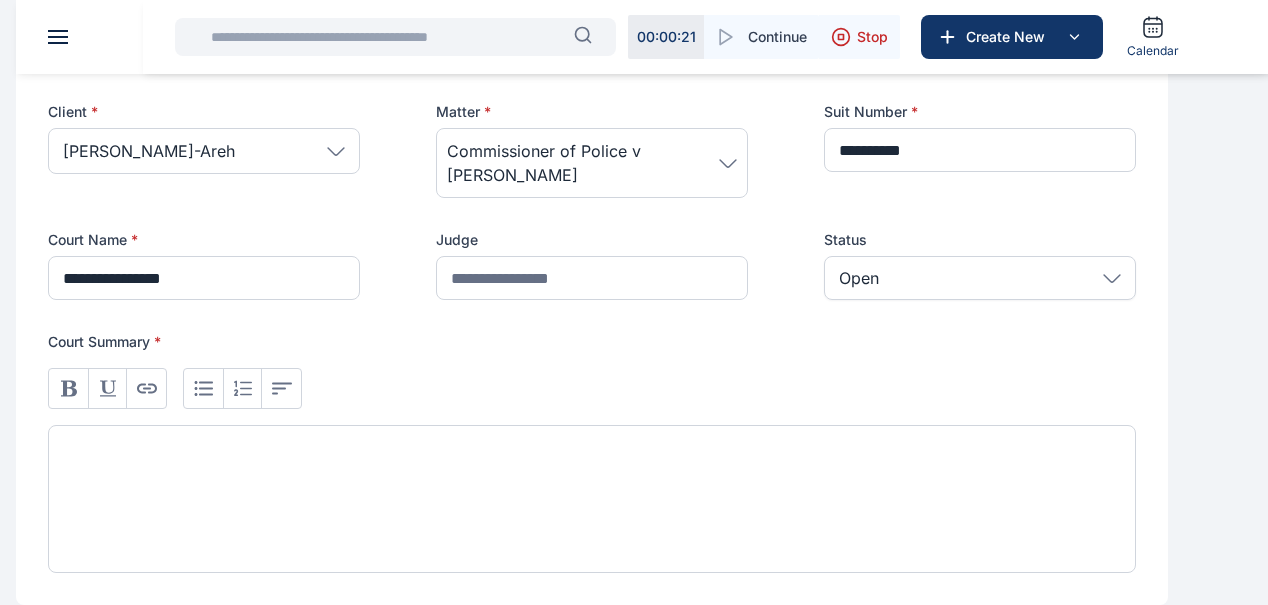click at bounding box center [592, 499] 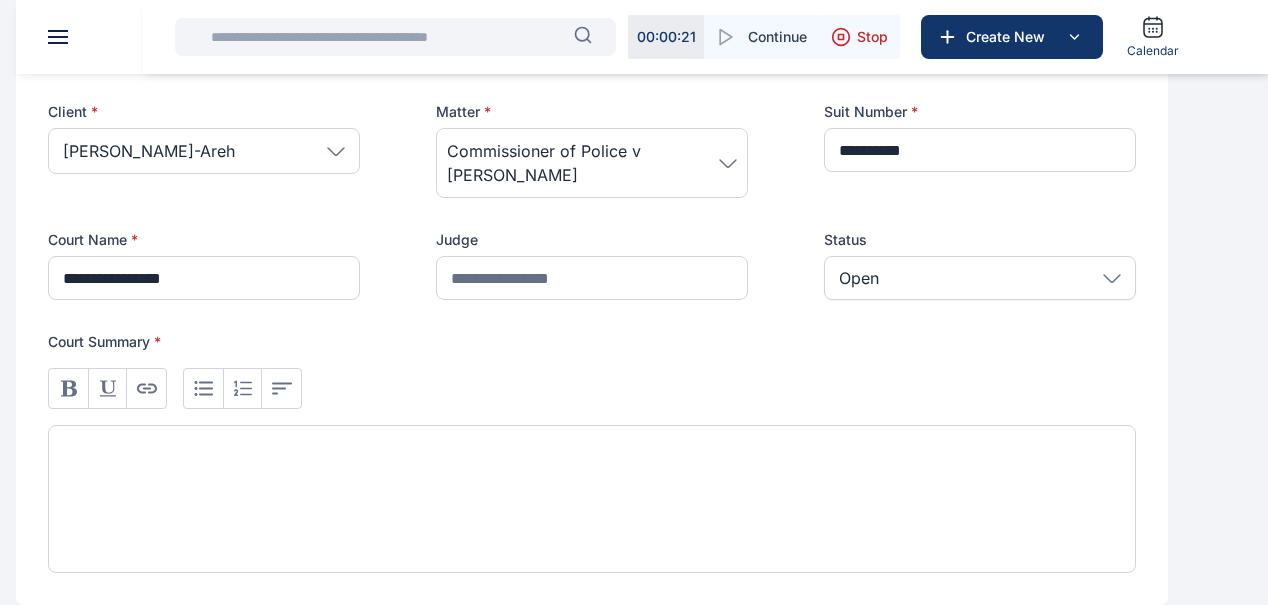 type 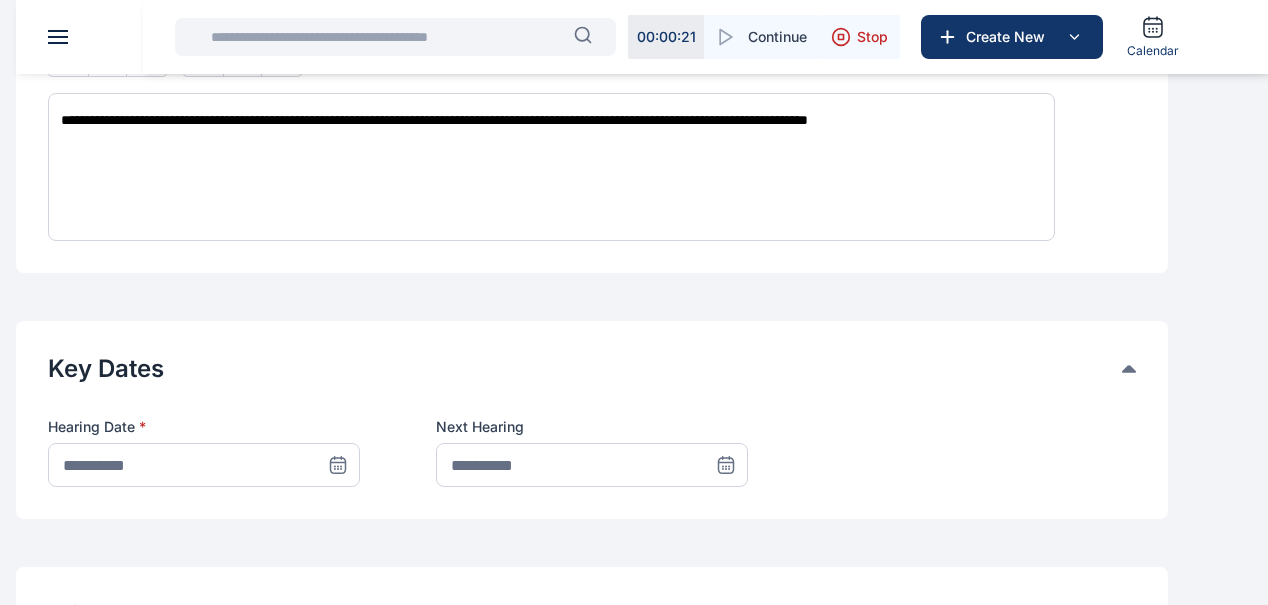 scroll, scrollTop: 784, scrollLeft: 0, axis: vertical 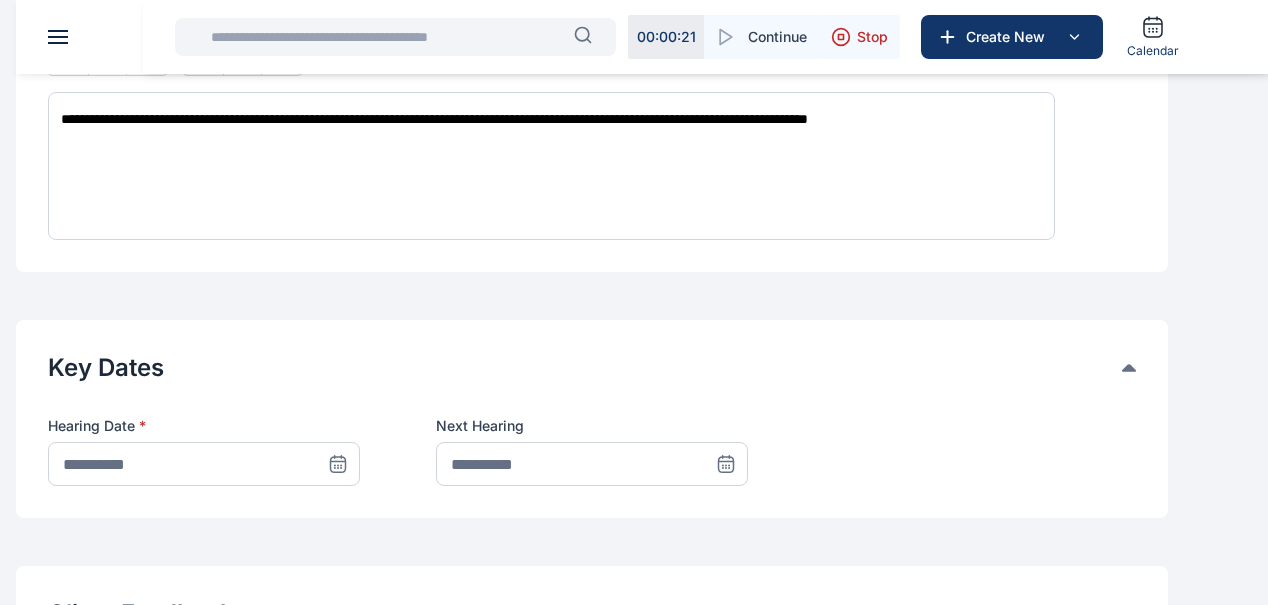 click 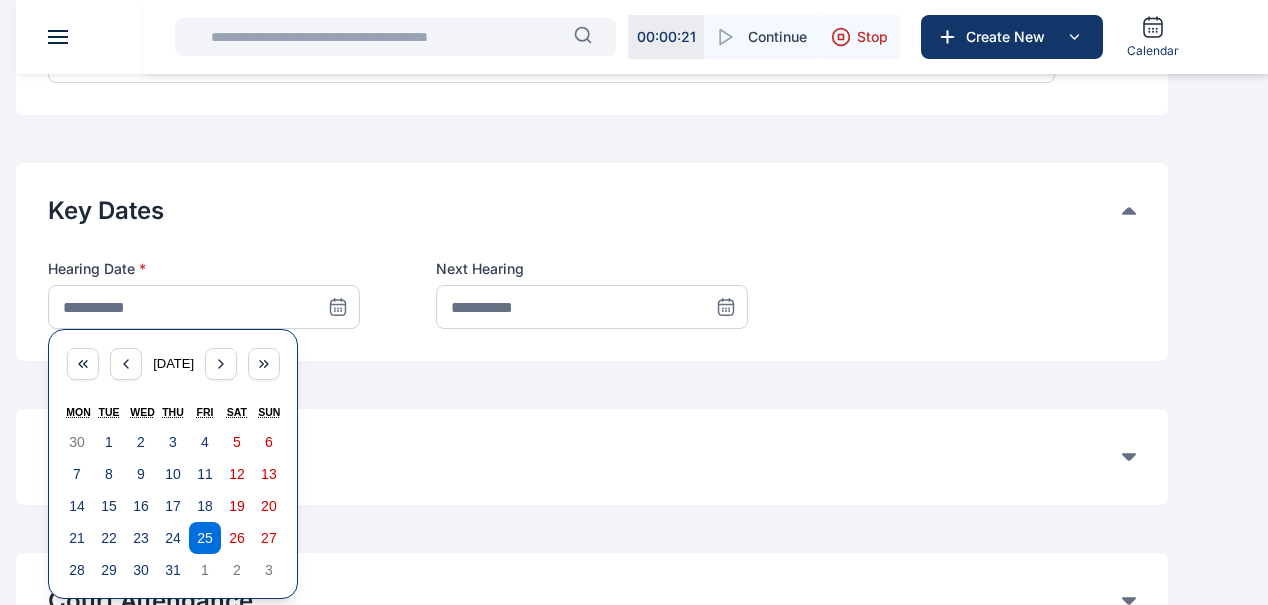 scroll, scrollTop: 942, scrollLeft: 0, axis: vertical 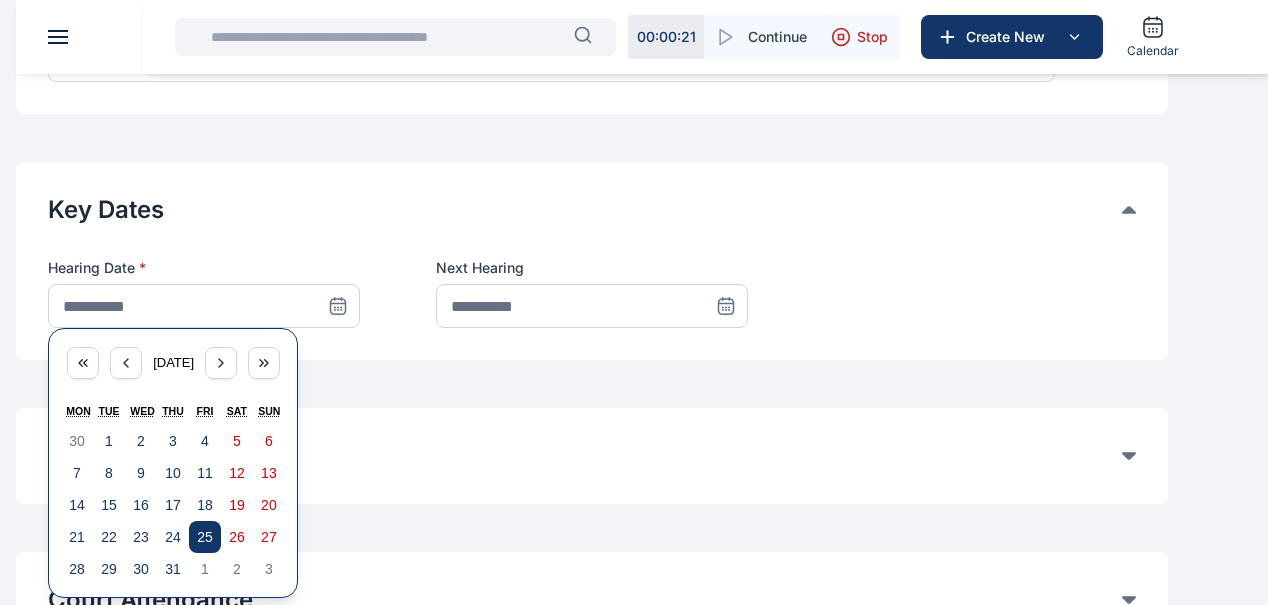 click on "25" at bounding box center (205, 537) 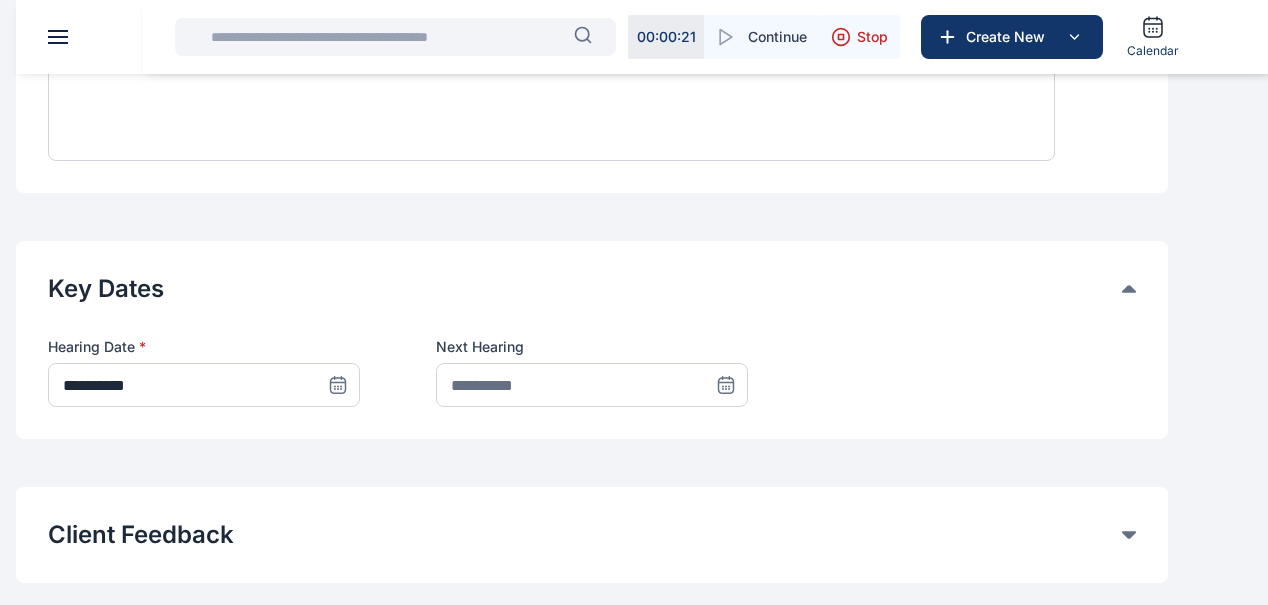 scroll, scrollTop: 864, scrollLeft: 0, axis: vertical 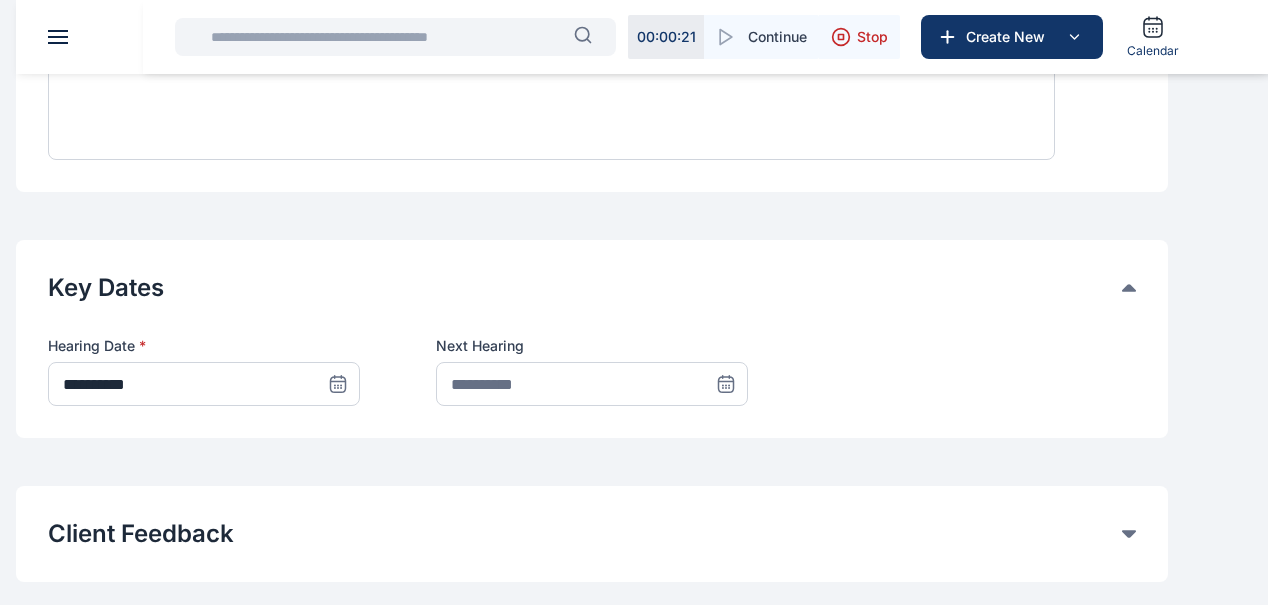 click 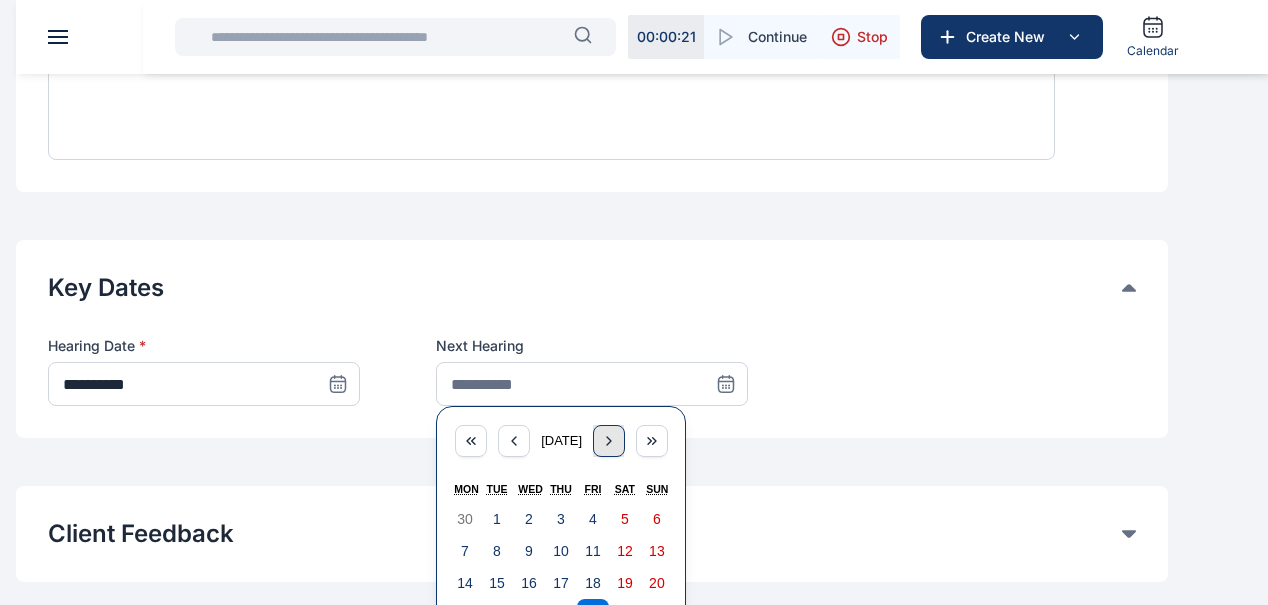 click 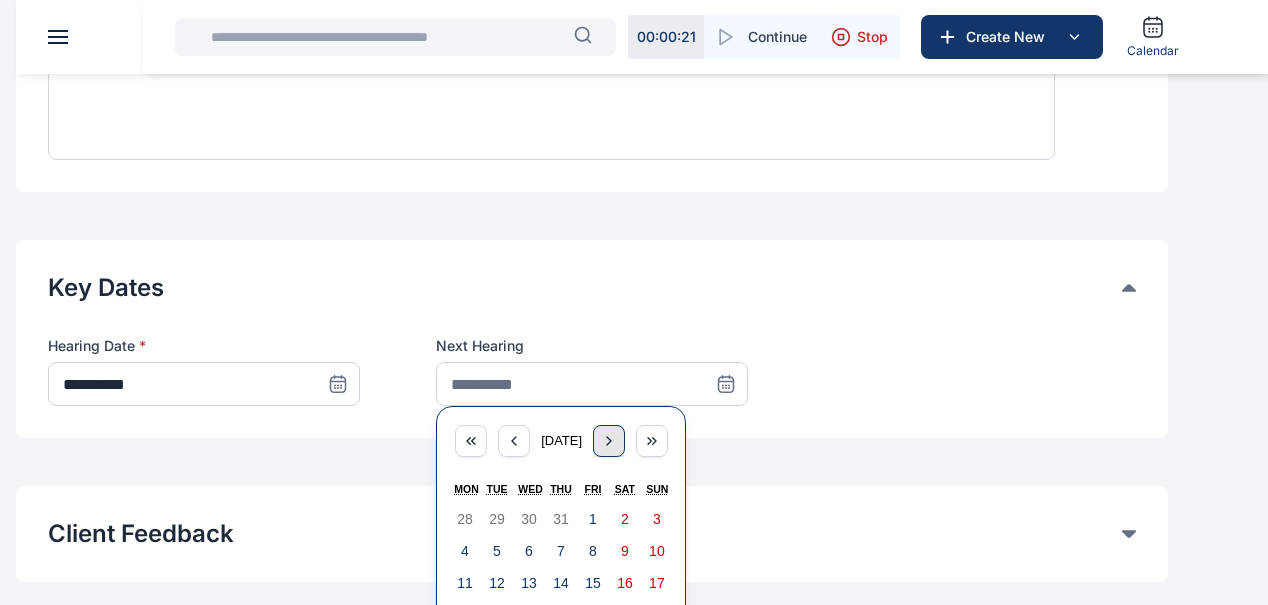 click 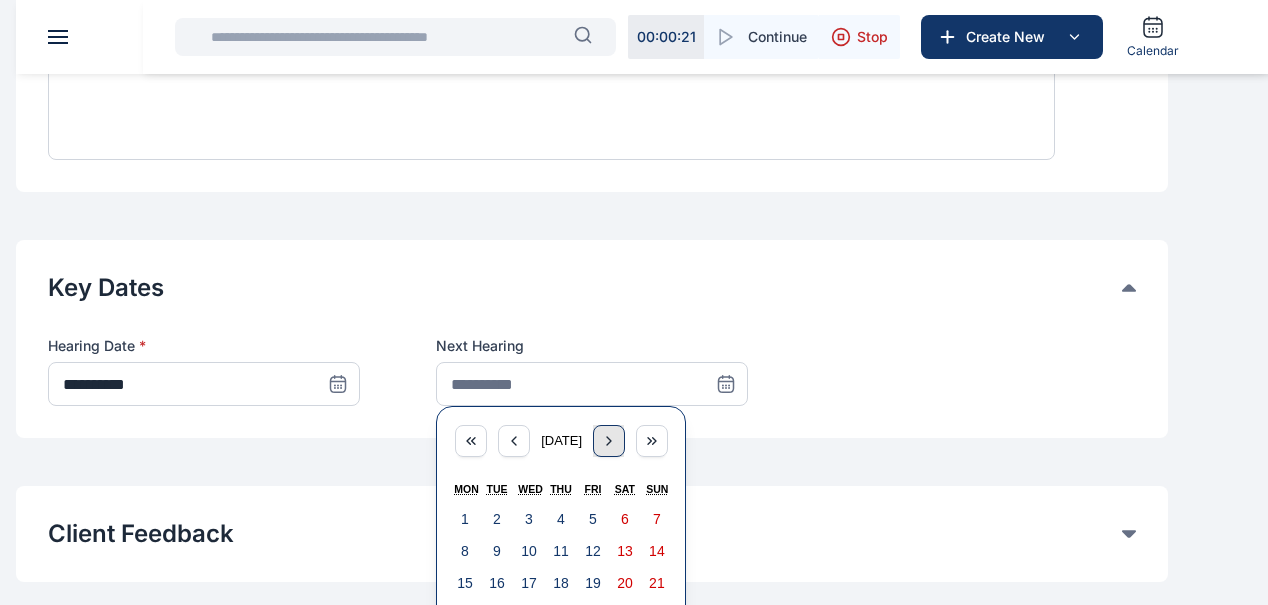 click 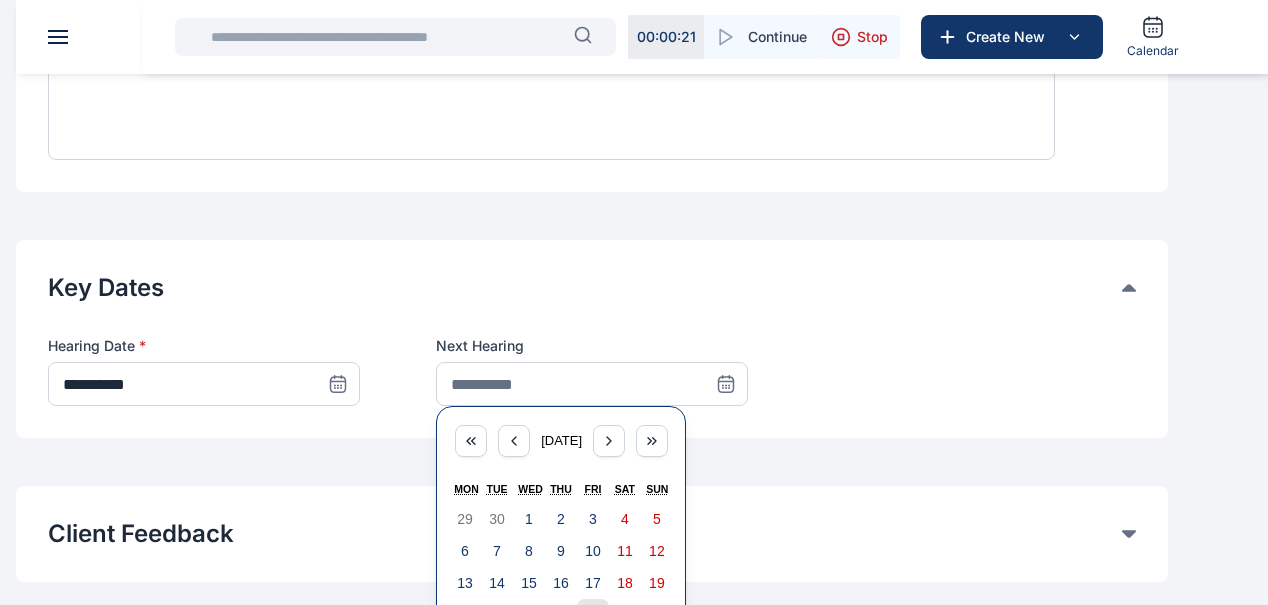 click on "24" at bounding box center (593, 615) 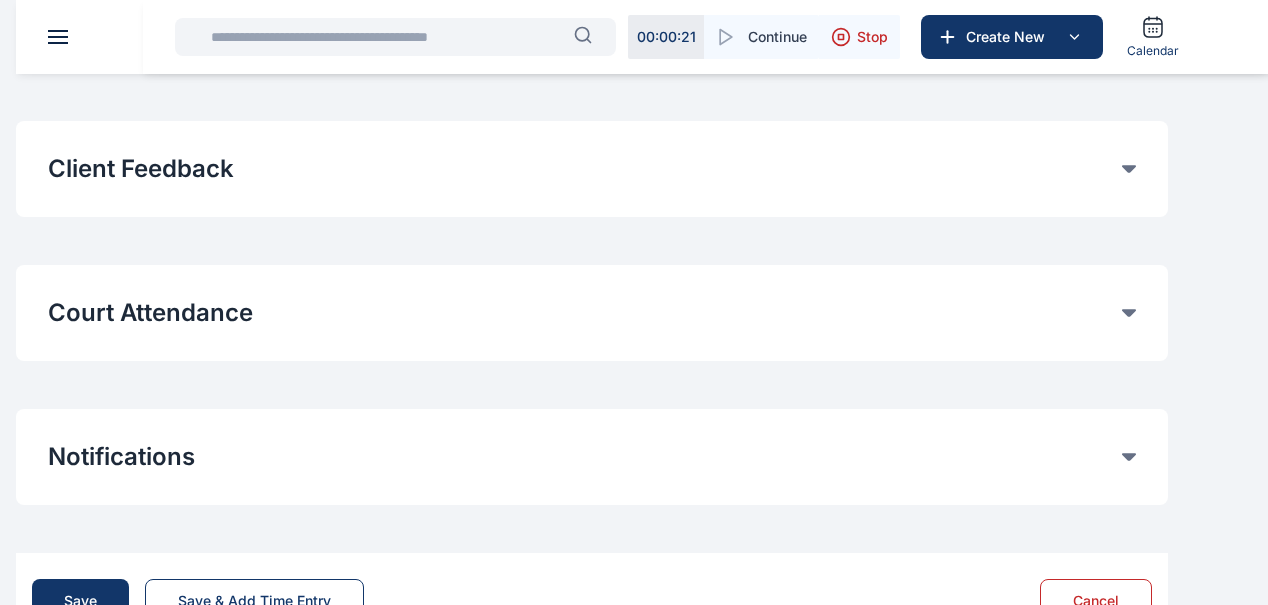 scroll, scrollTop: 1258, scrollLeft: 0, axis: vertical 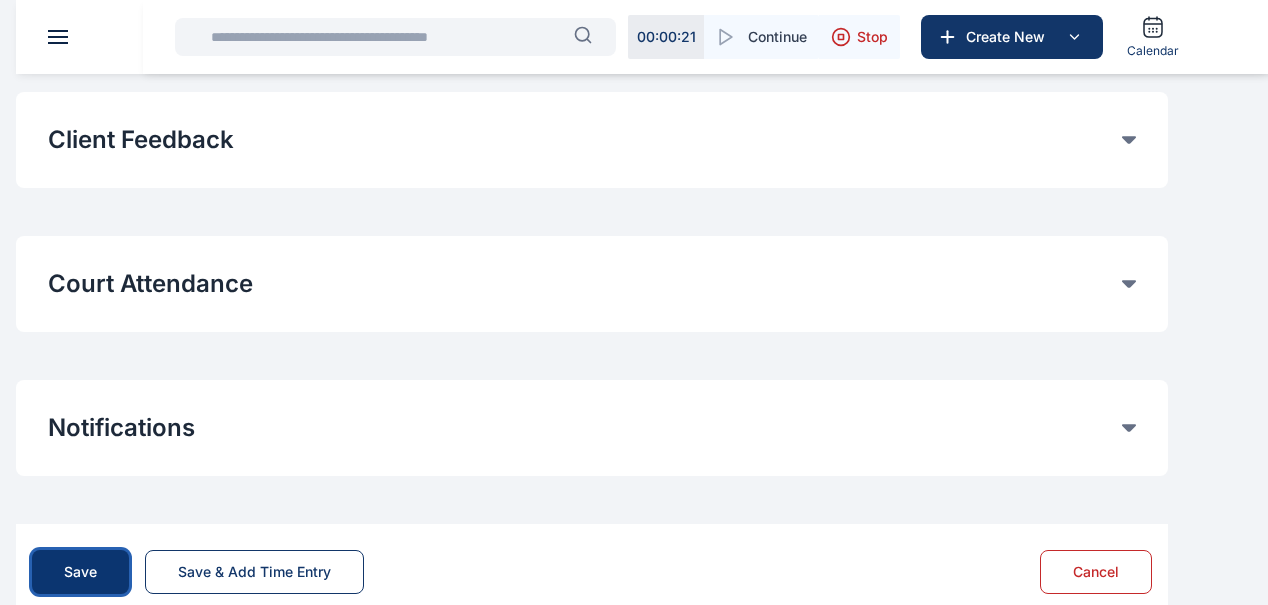 click on "Save" at bounding box center (80, 572) 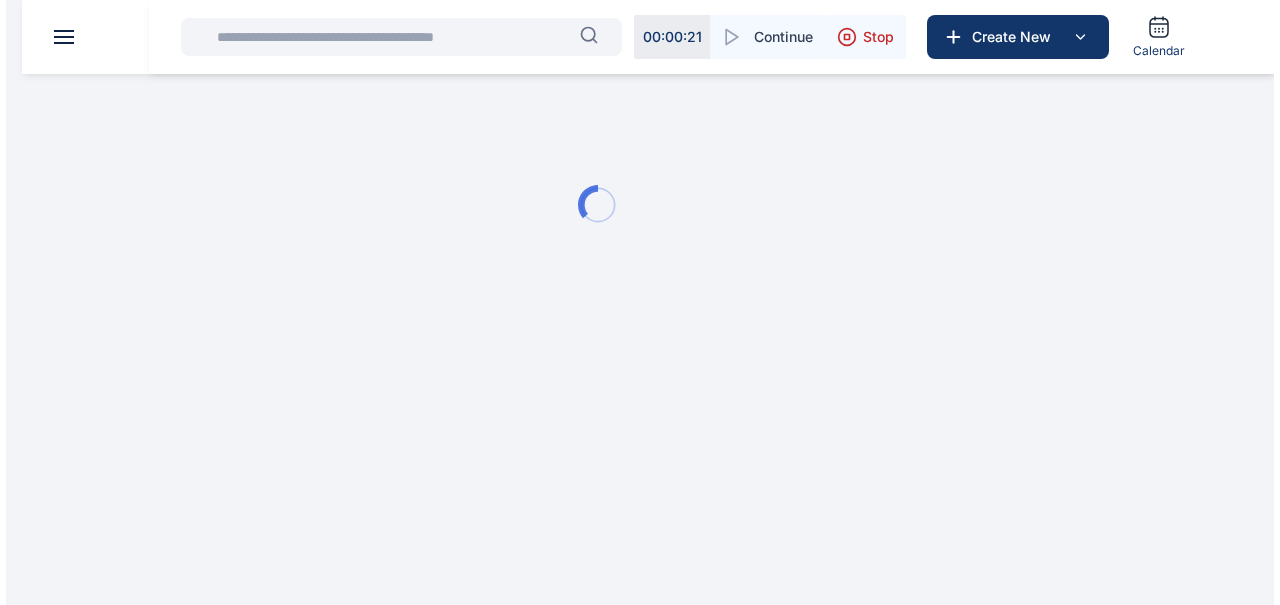 scroll, scrollTop: 0, scrollLeft: 0, axis: both 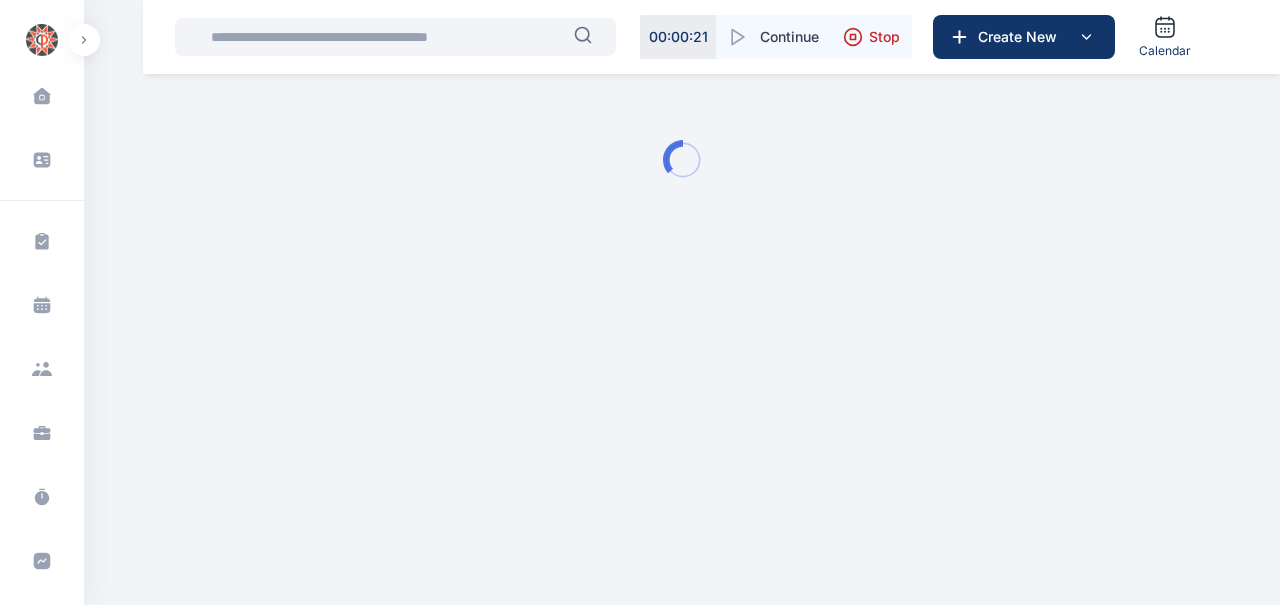 type 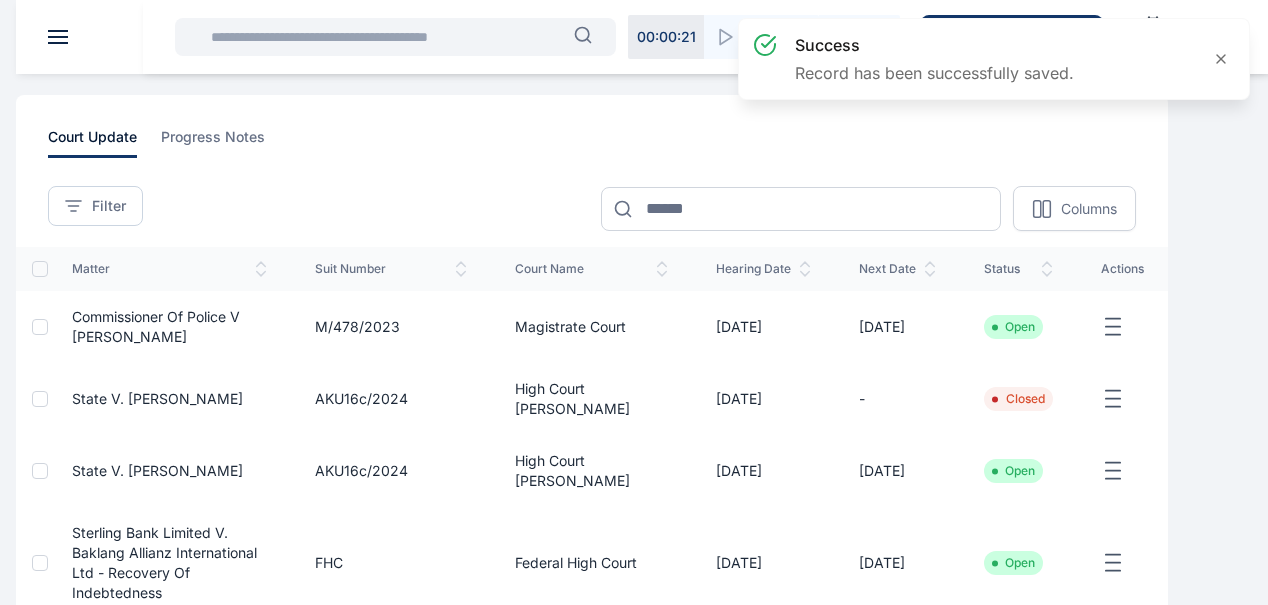 scroll, scrollTop: 52, scrollLeft: 0, axis: vertical 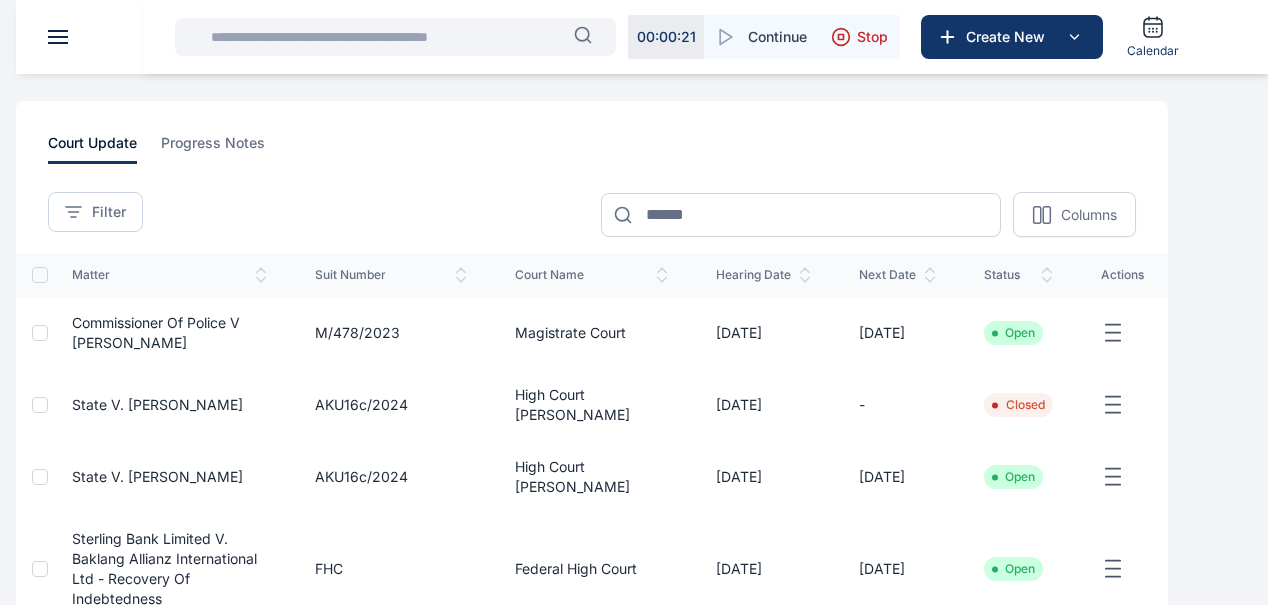 click on "State v. [PERSON_NAME]" at bounding box center (157, 404) 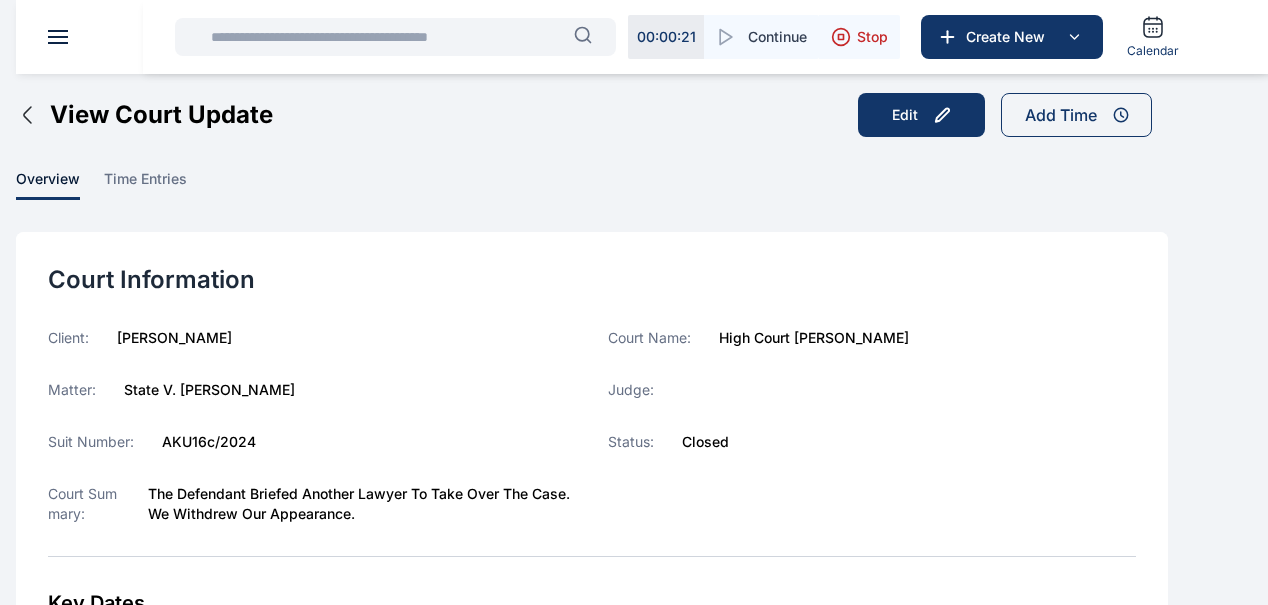 scroll, scrollTop: 0, scrollLeft: 0, axis: both 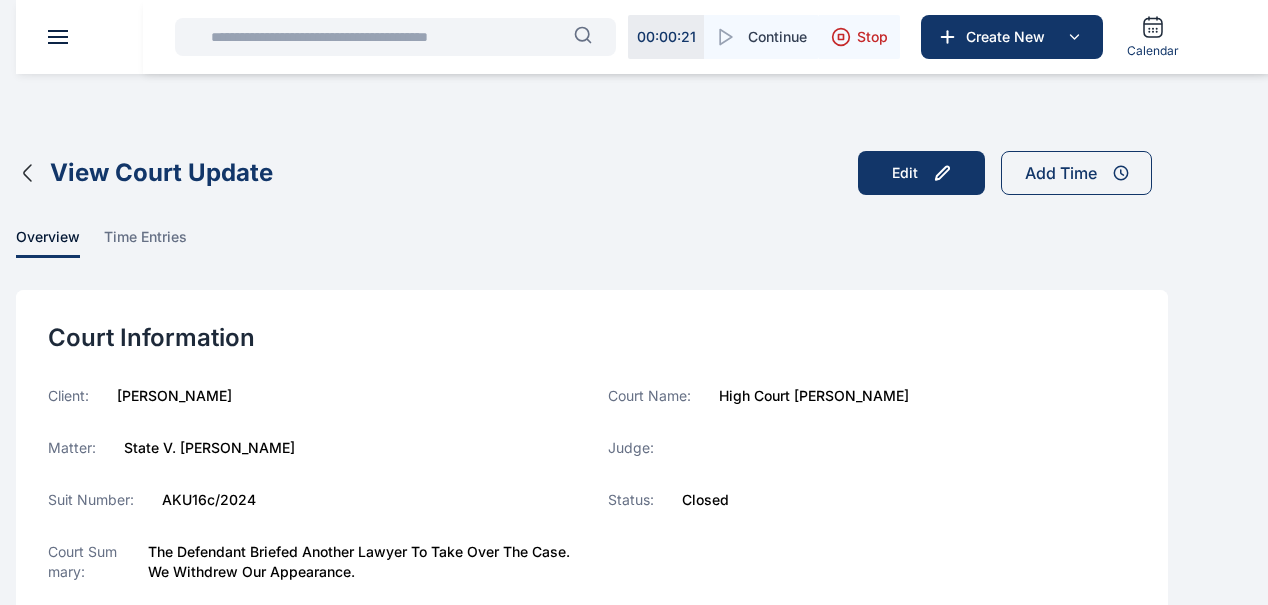 click 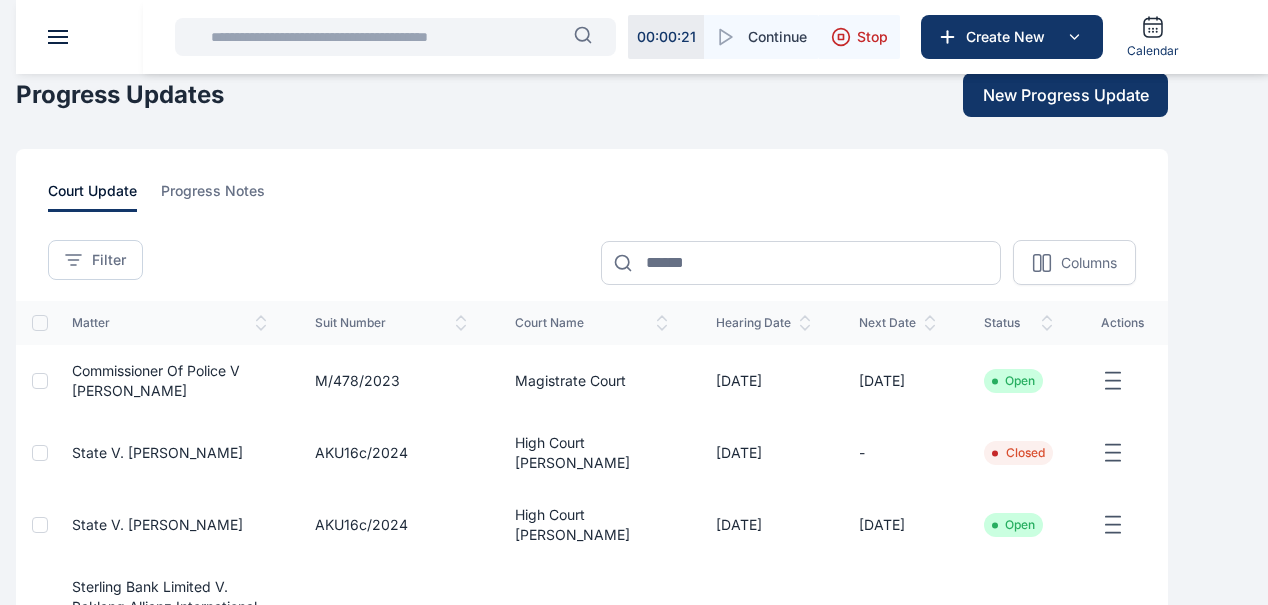 scroll, scrollTop: 0, scrollLeft: 0, axis: both 